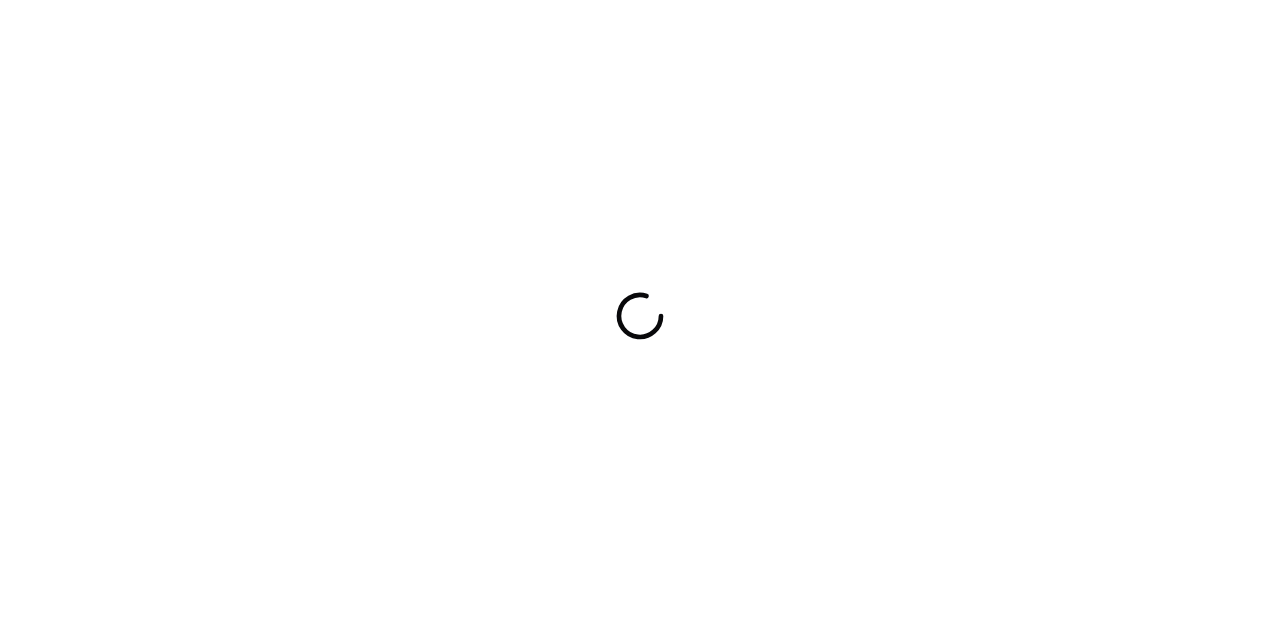 scroll, scrollTop: 0, scrollLeft: 0, axis: both 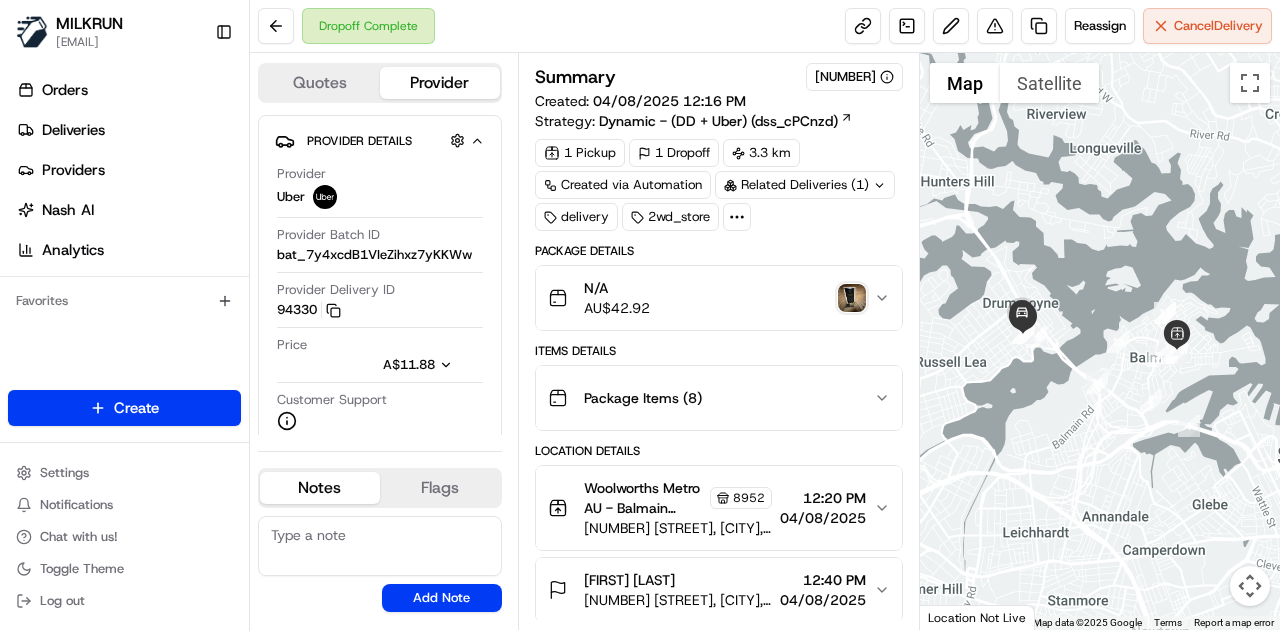 click at bounding box center (852, 298) 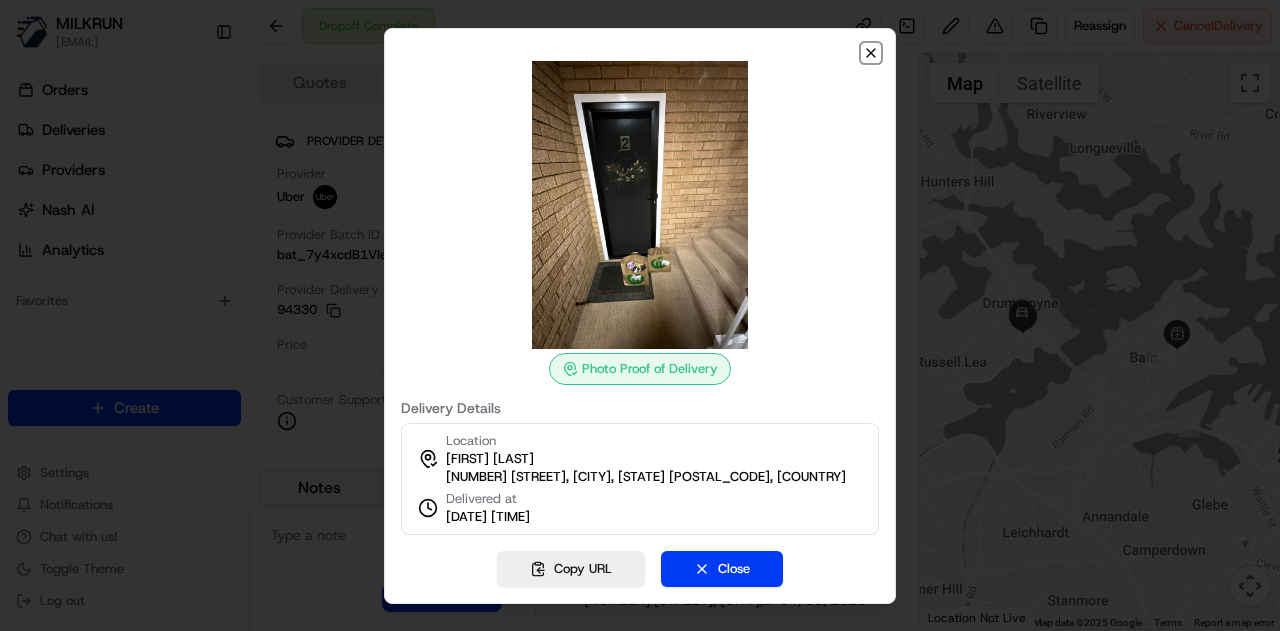 click 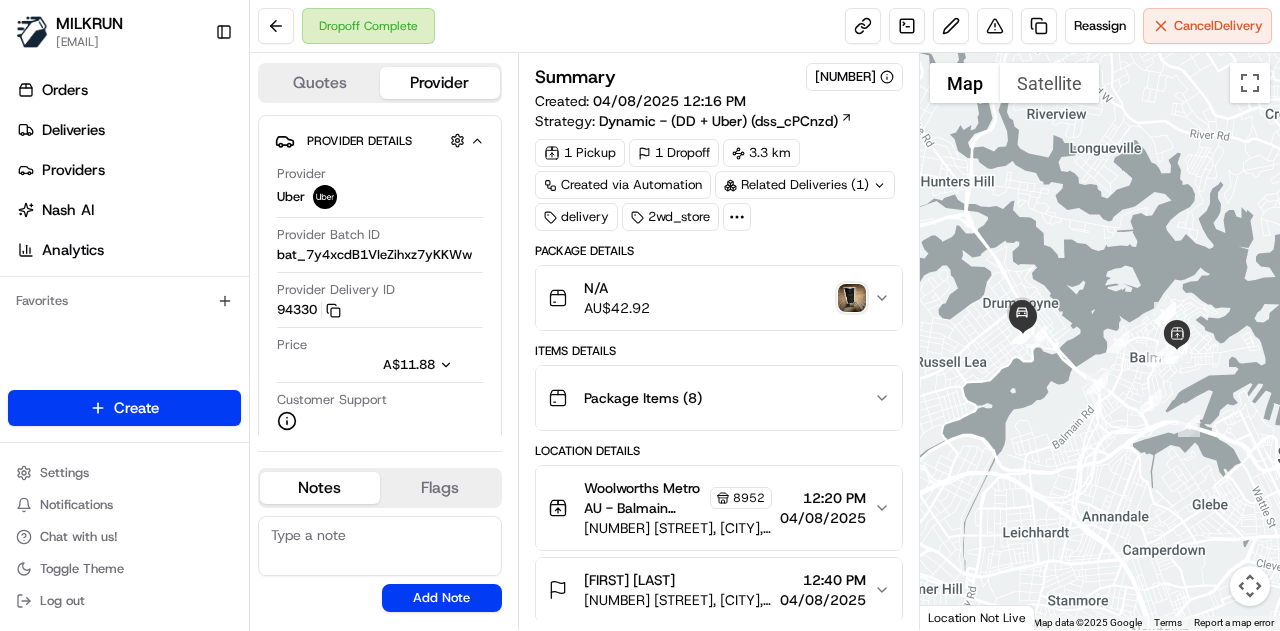 drag, startPoint x: 1007, startPoint y: 365, endPoint x: 1027, endPoint y: 427, distance: 65.14599 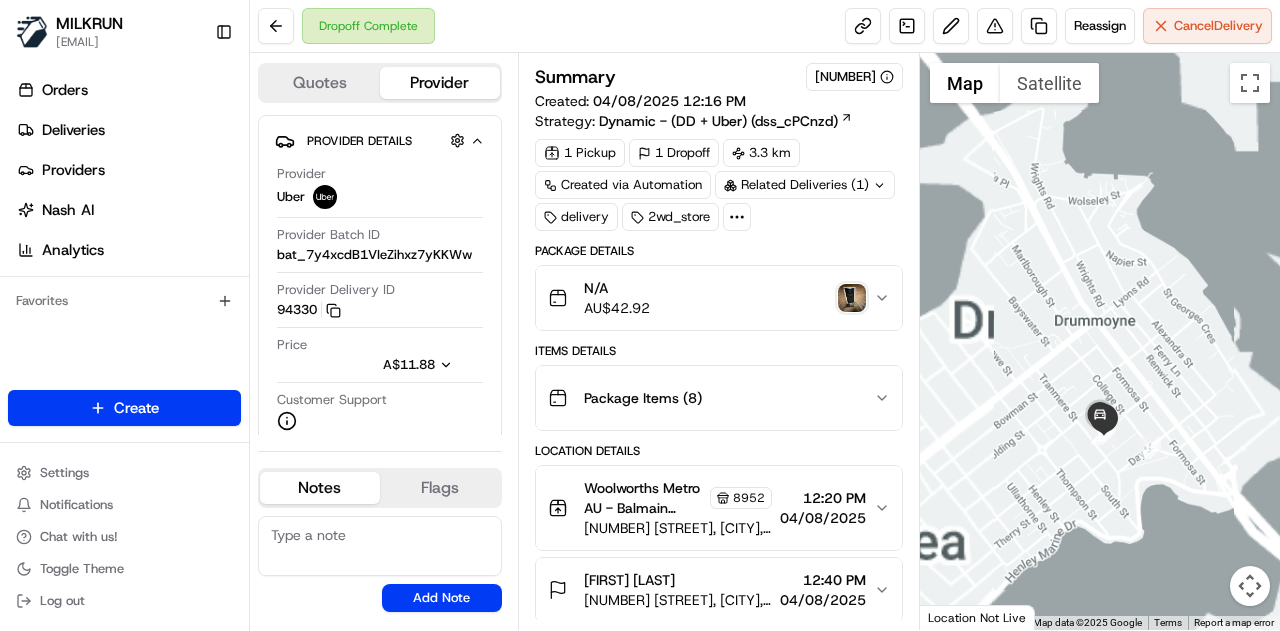 drag, startPoint x: 1041, startPoint y: 326, endPoint x: 1029, endPoint y: 273, distance: 54.34151 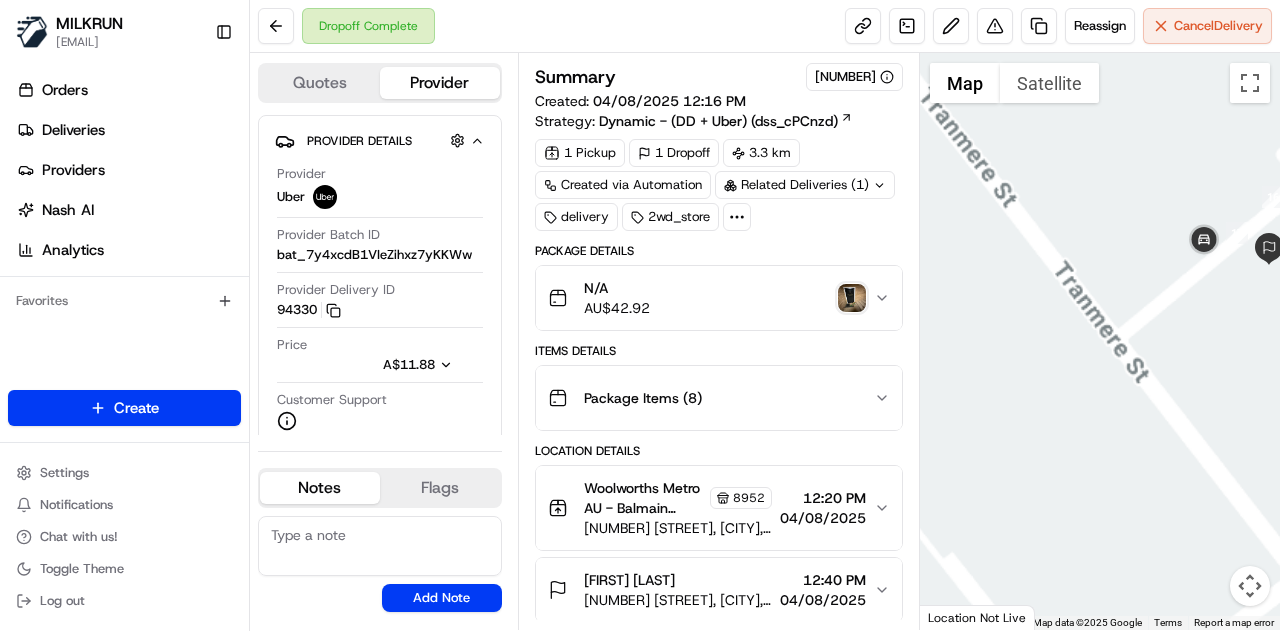 drag, startPoint x: 1155, startPoint y: 266, endPoint x: 1108, endPoint y: 331, distance: 80.21222 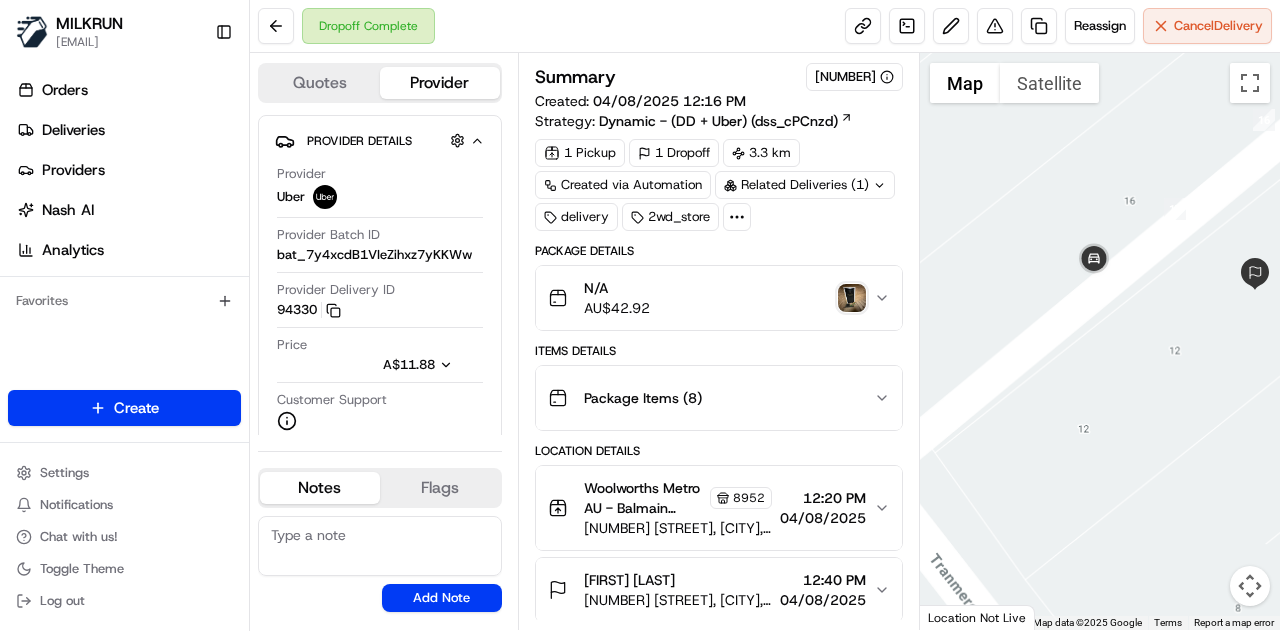 click at bounding box center [1100, 341] 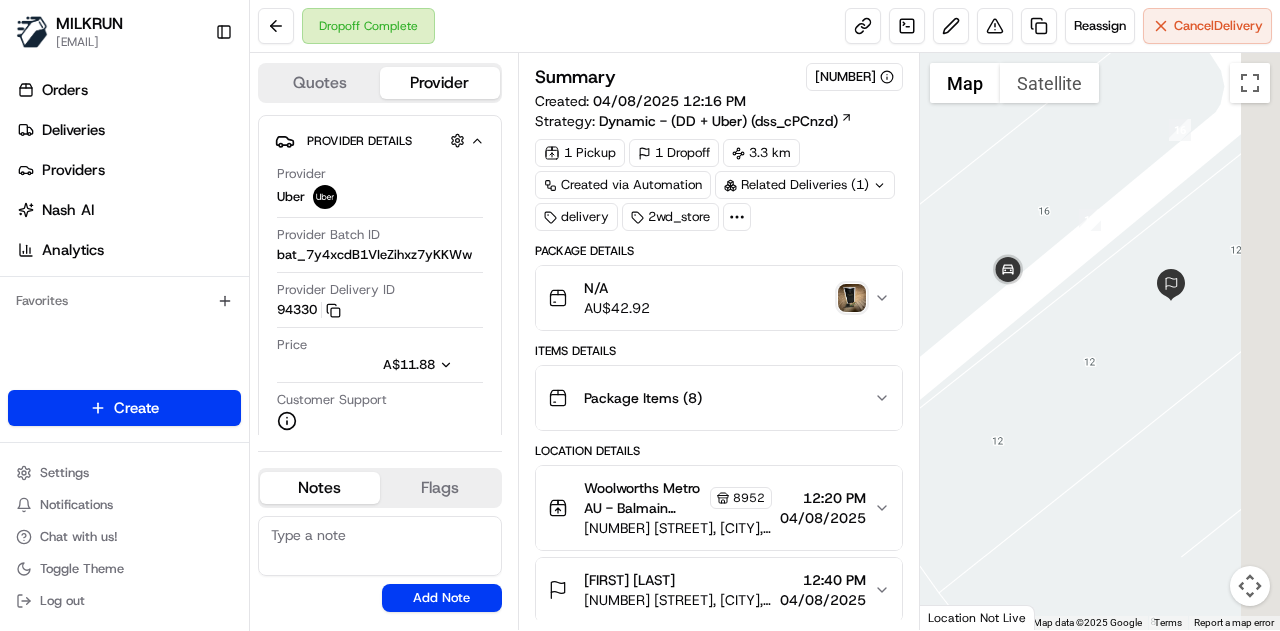 drag, startPoint x: 1164, startPoint y: 333, endPoint x: 1068, endPoint y: 351, distance: 97.67292 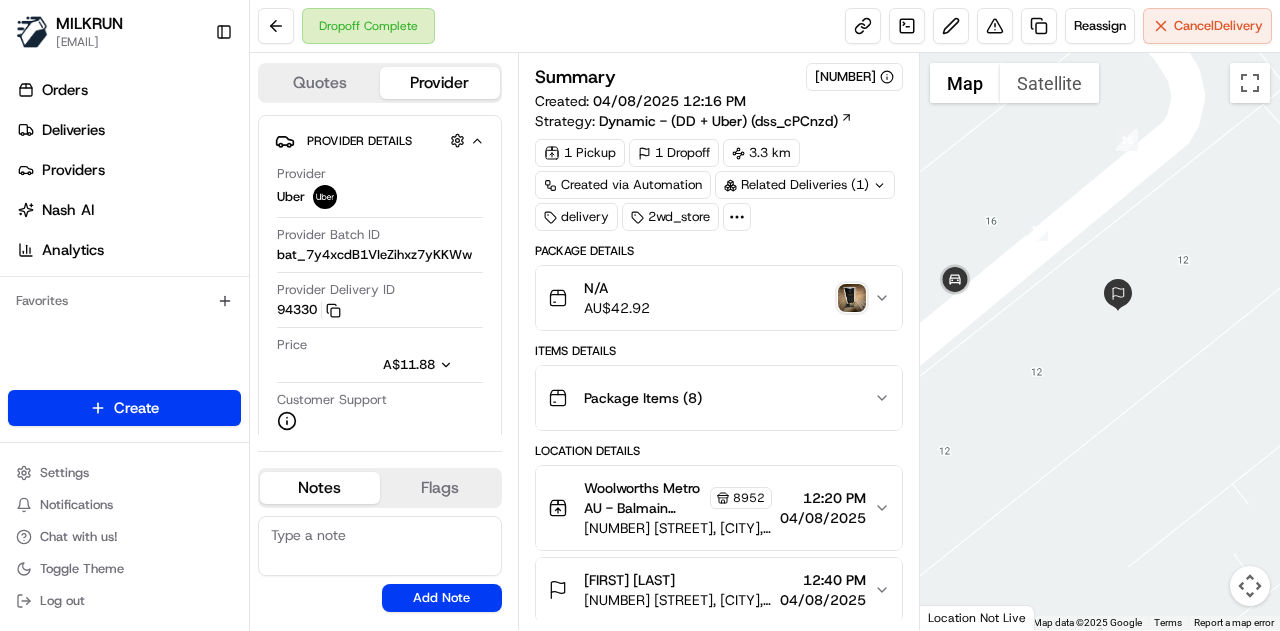 drag, startPoint x: 1038, startPoint y: 330, endPoint x: 1079, endPoint y: 359, distance: 50.219517 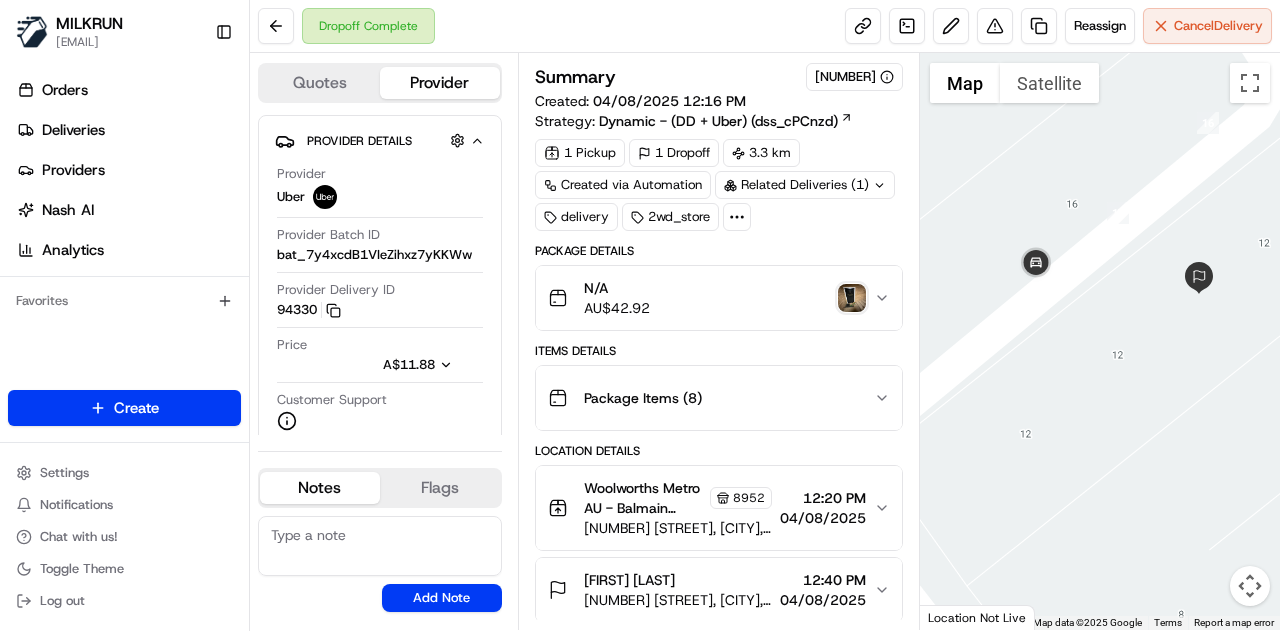 drag, startPoint x: 1088, startPoint y: 403, endPoint x: 1143, endPoint y: 345, distance: 79.93122 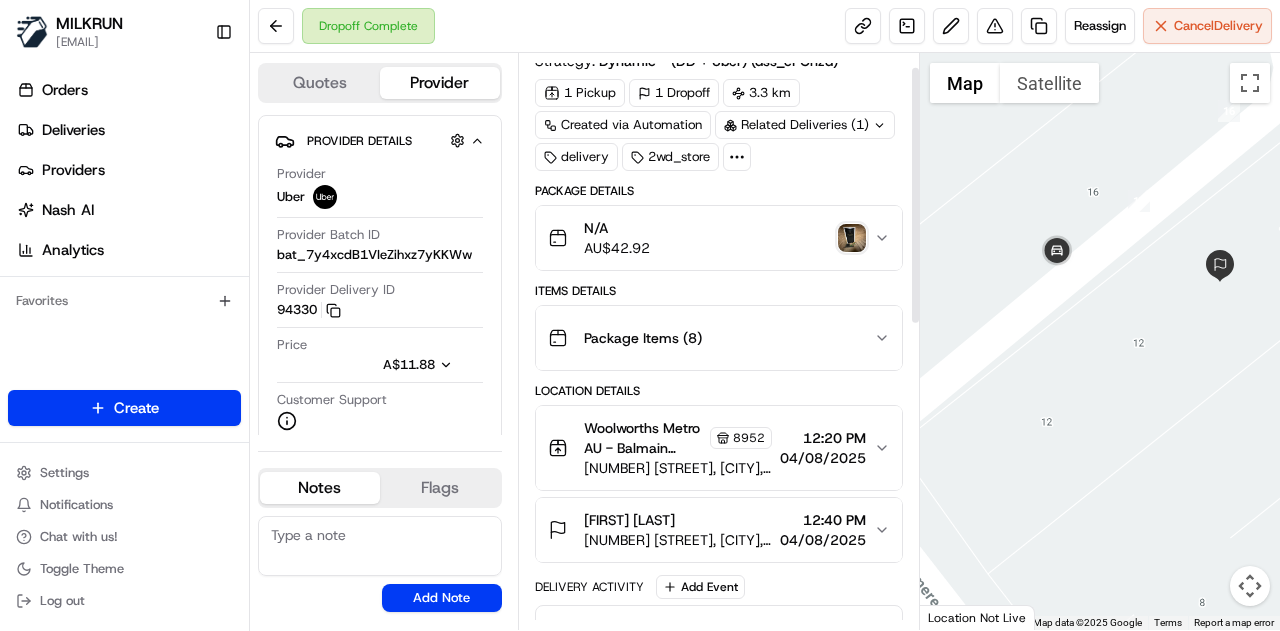 scroll, scrollTop: 0, scrollLeft: 0, axis: both 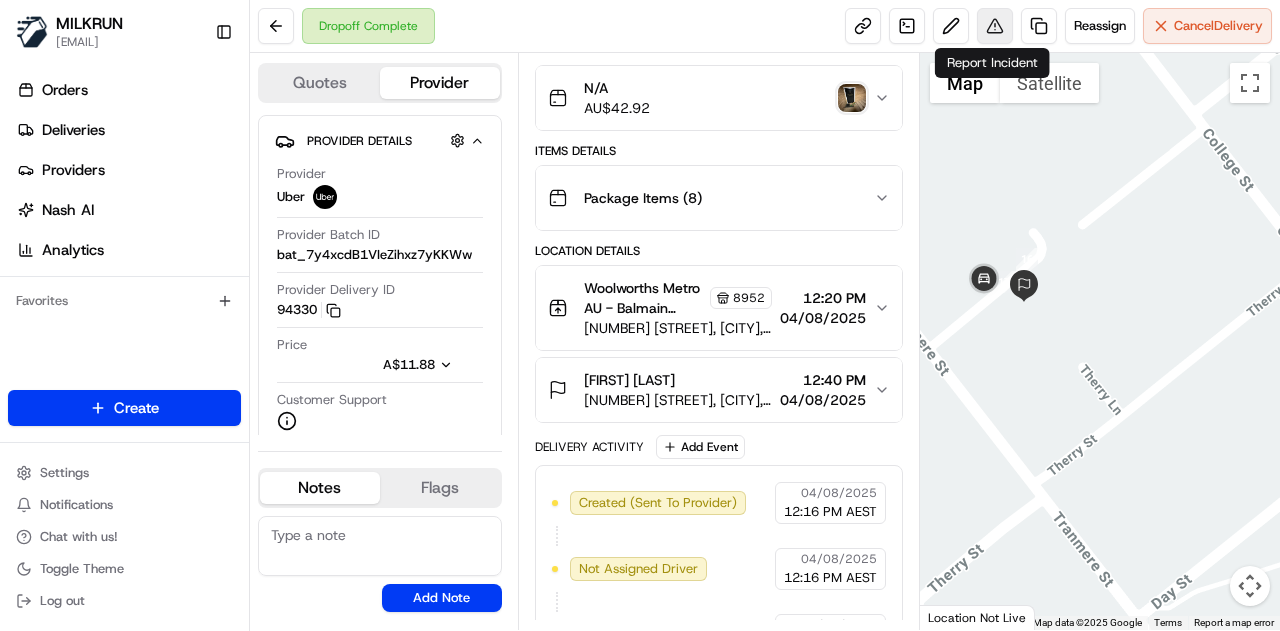 click at bounding box center (995, 26) 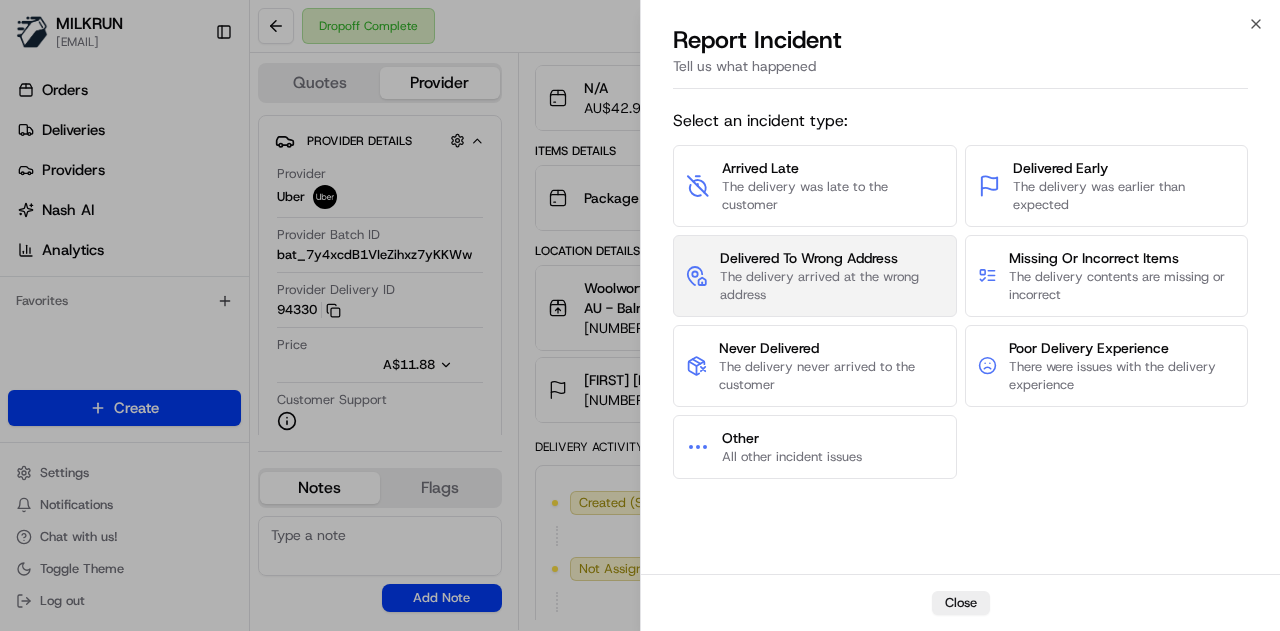 click on "The delivery arrived at the wrong address" at bounding box center [832, 286] 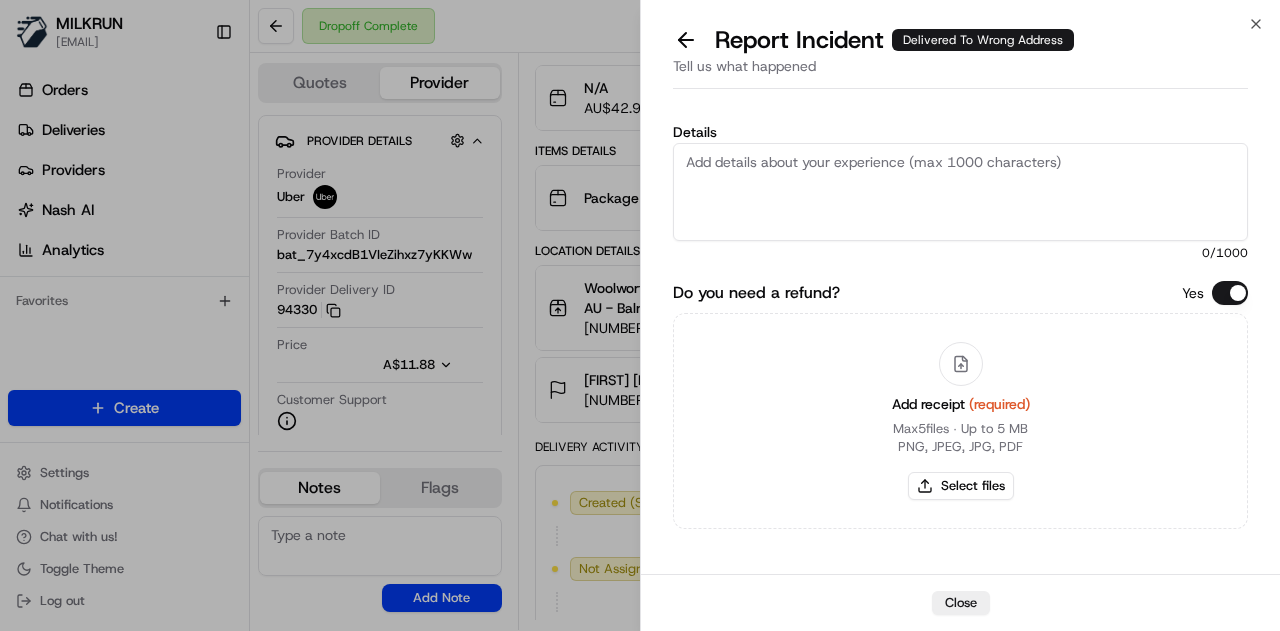click on "Details" at bounding box center [960, 192] 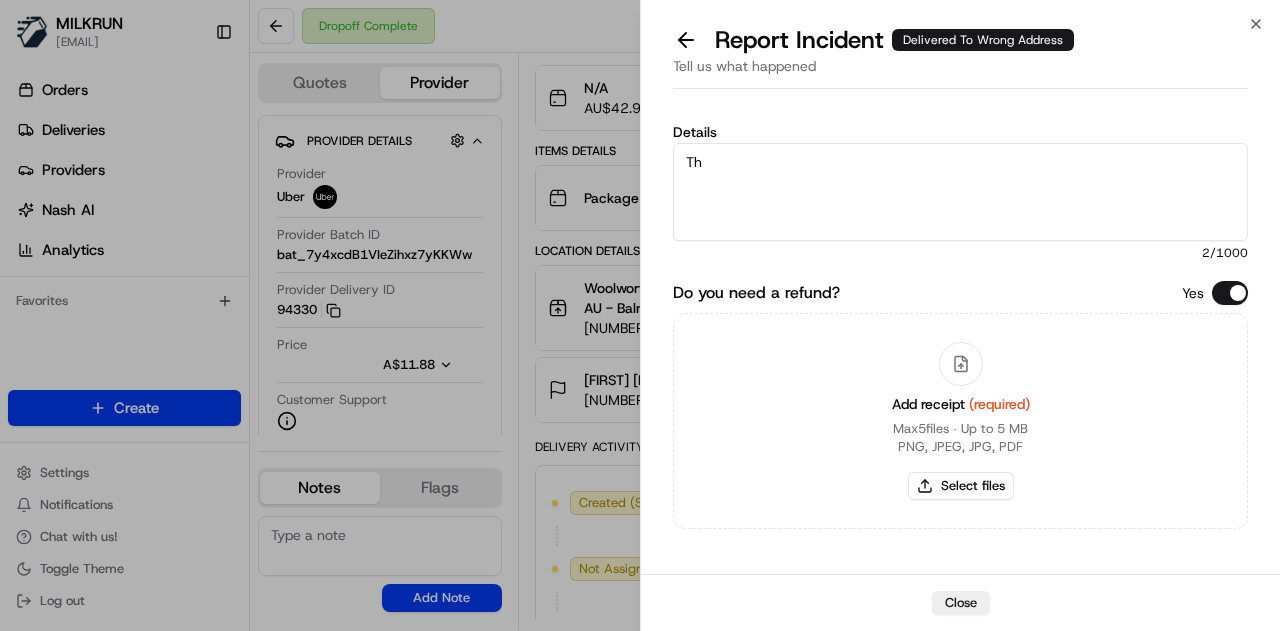 type on "T" 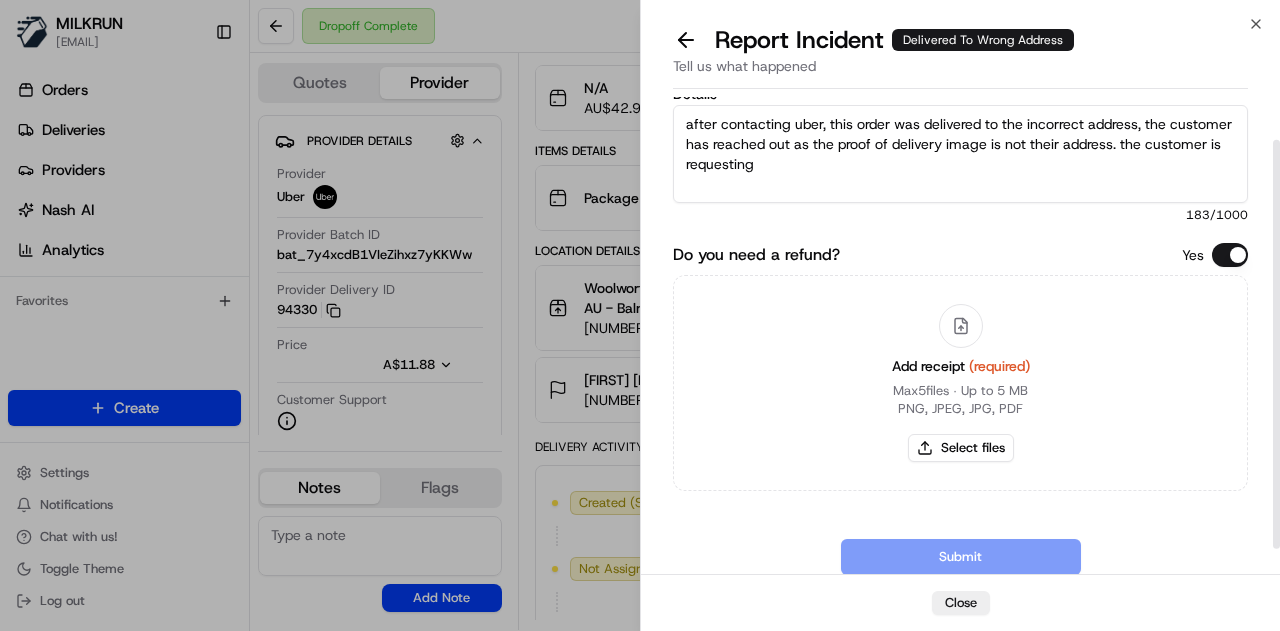 scroll, scrollTop: 0, scrollLeft: 0, axis: both 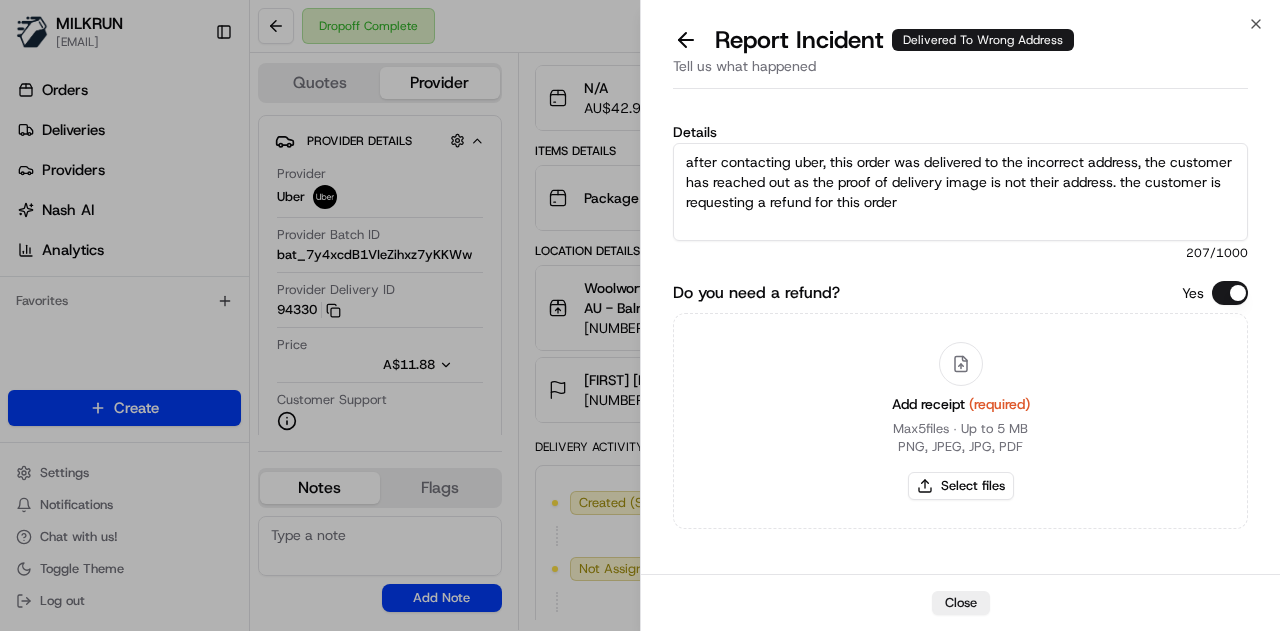 type on "after contacting uber, this order was delivered to the incorrect address, the customer has reached out as the proof of delivery image is not their address. the customer is requesting a refund for this order" 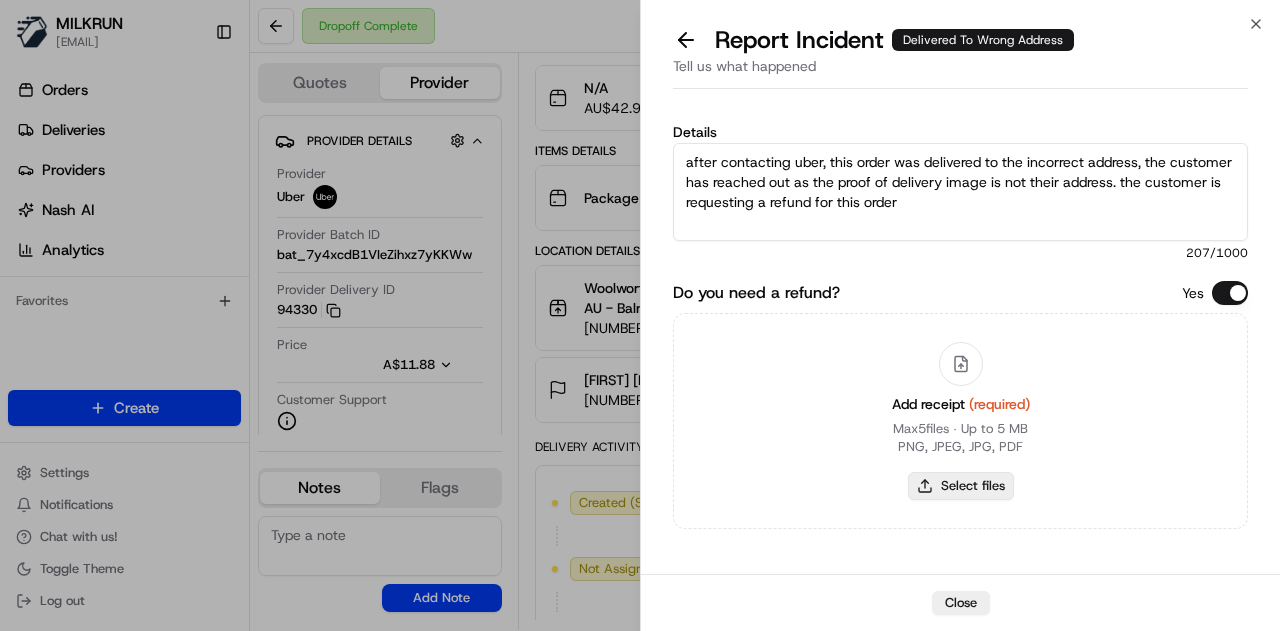 click on "Select files" at bounding box center [961, 486] 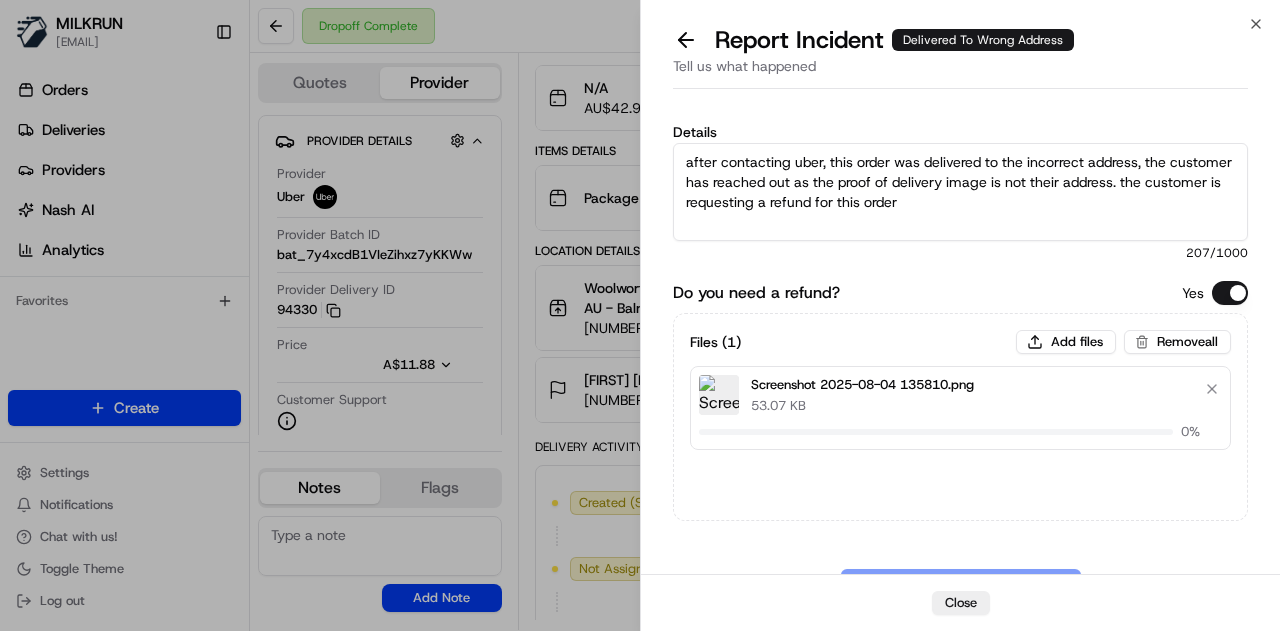 type 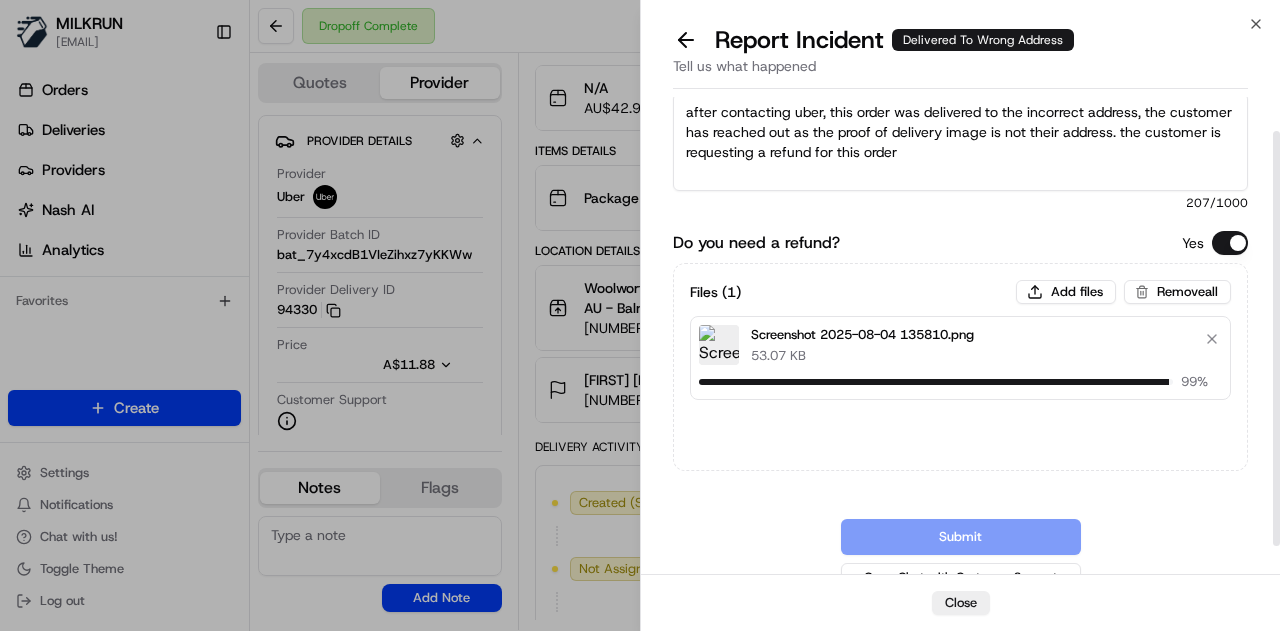 scroll, scrollTop: 73, scrollLeft: 0, axis: vertical 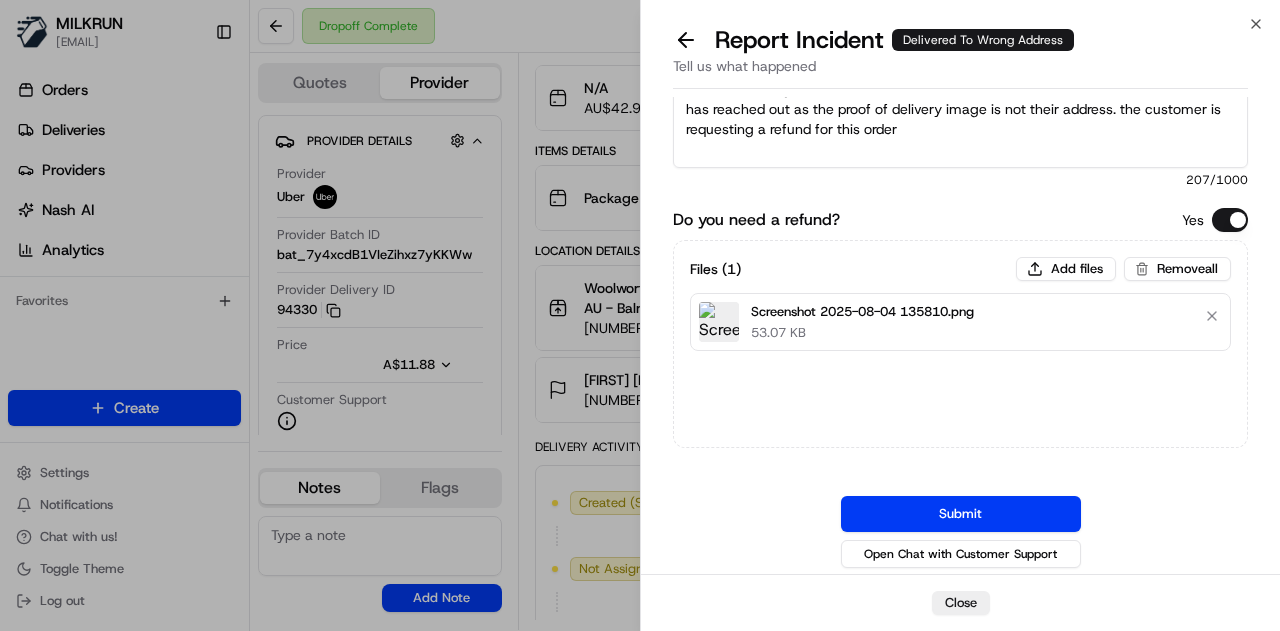 click on "Submit" at bounding box center [961, 514] 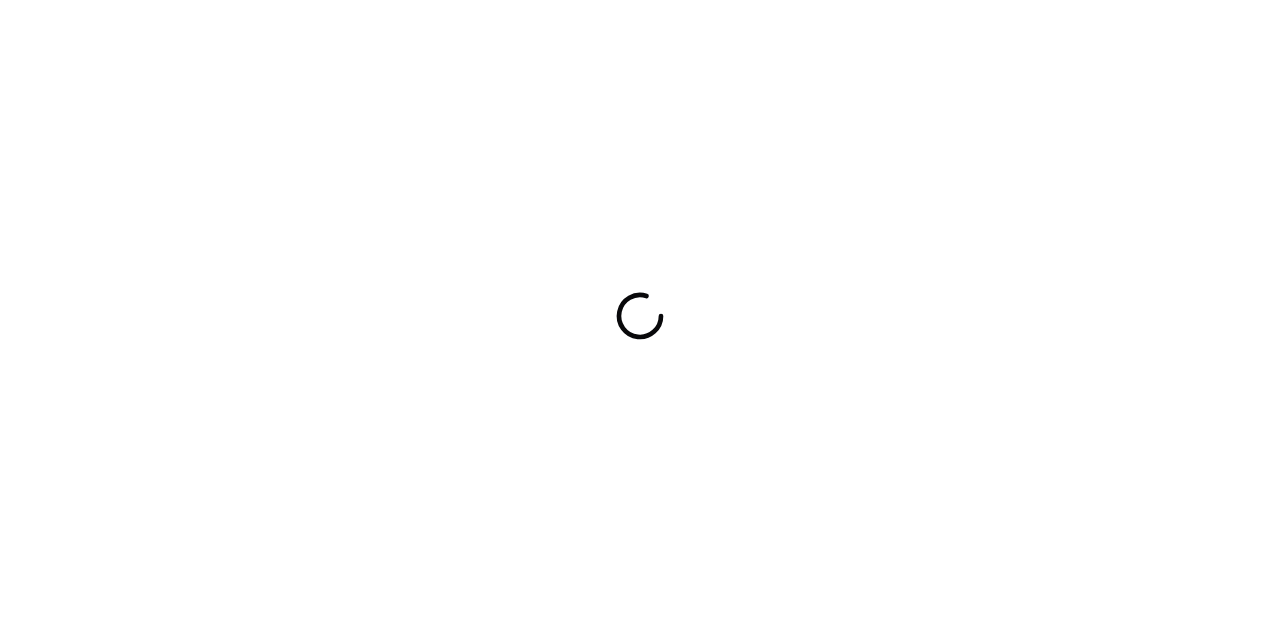 scroll, scrollTop: 0, scrollLeft: 0, axis: both 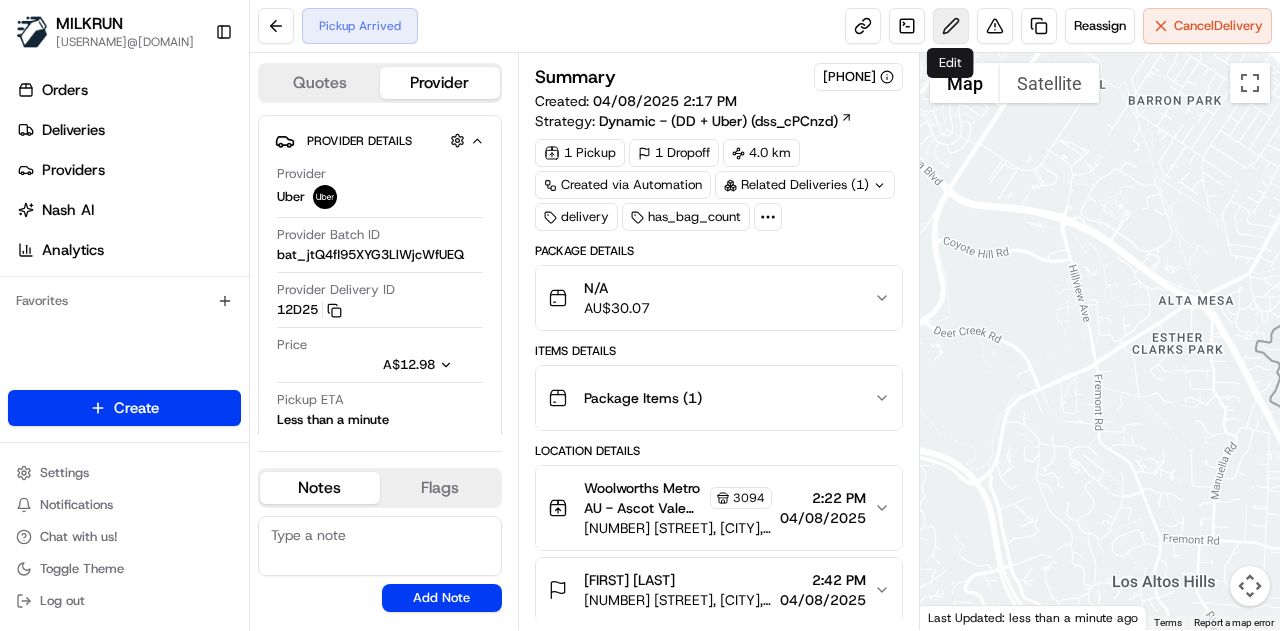 click at bounding box center [951, 26] 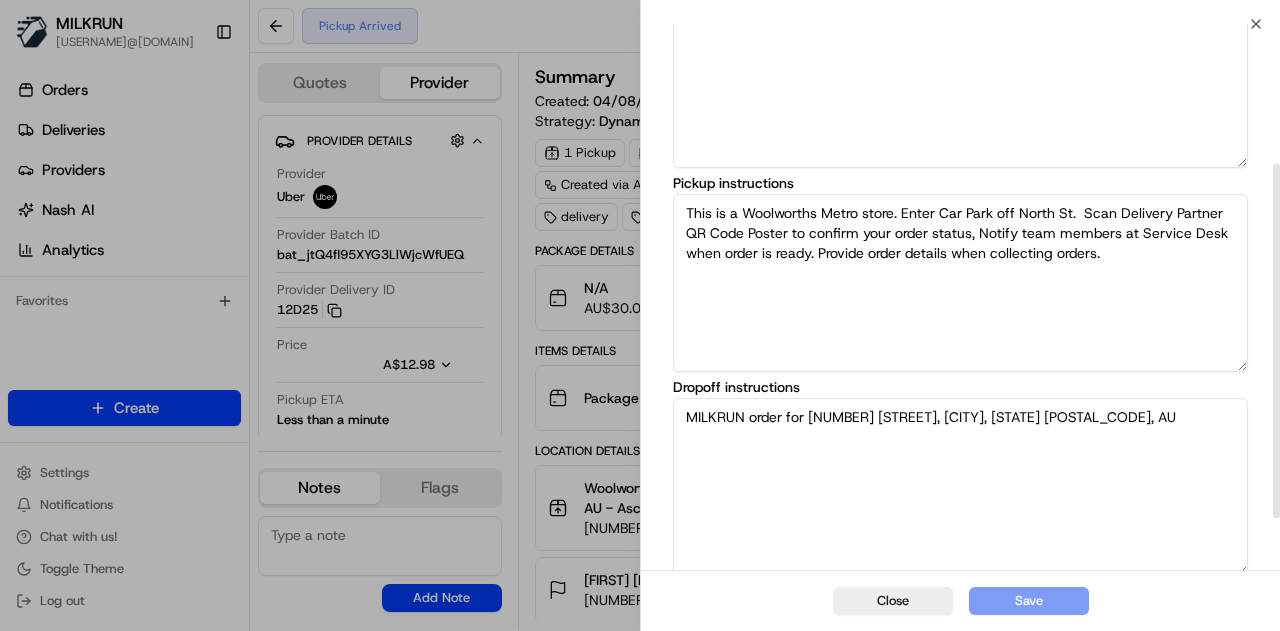 scroll, scrollTop: 297, scrollLeft: 0, axis: vertical 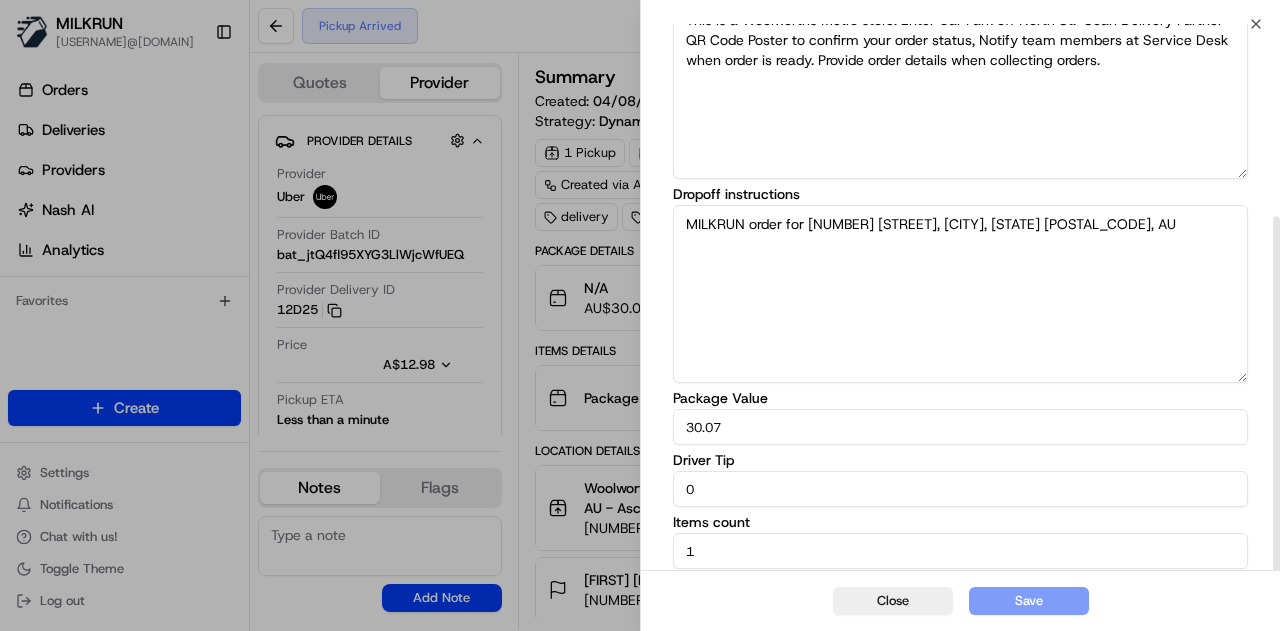 click on "Dropoff instructions" at bounding box center [960, 194] 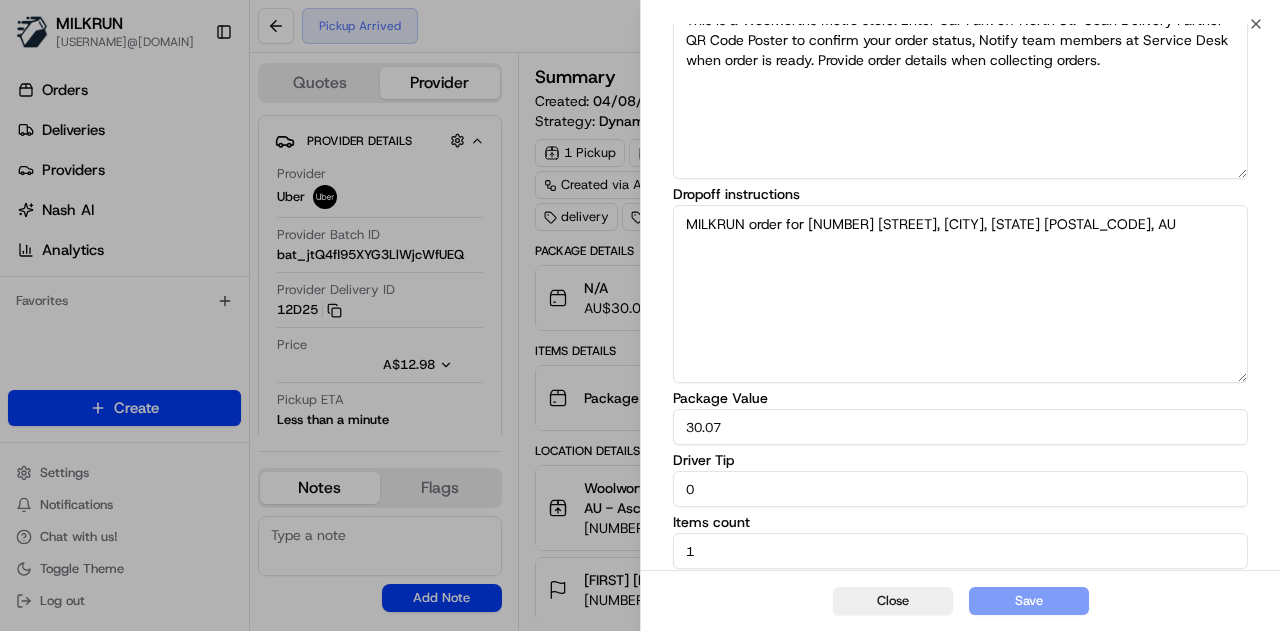 click on "MILKRUN order for [NUMBER] [STREET], [CITY], [STATE] [POSTAL_CODE], AU" at bounding box center [960, 294] 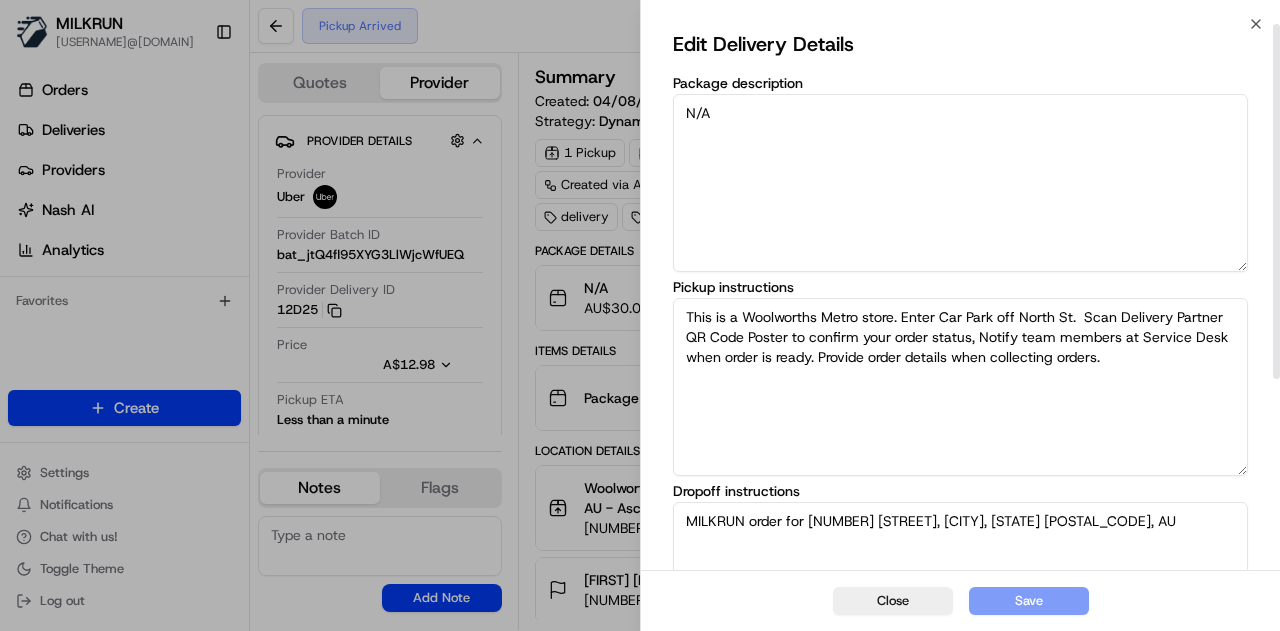 scroll, scrollTop: 297, scrollLeft: 0, axis: vertical 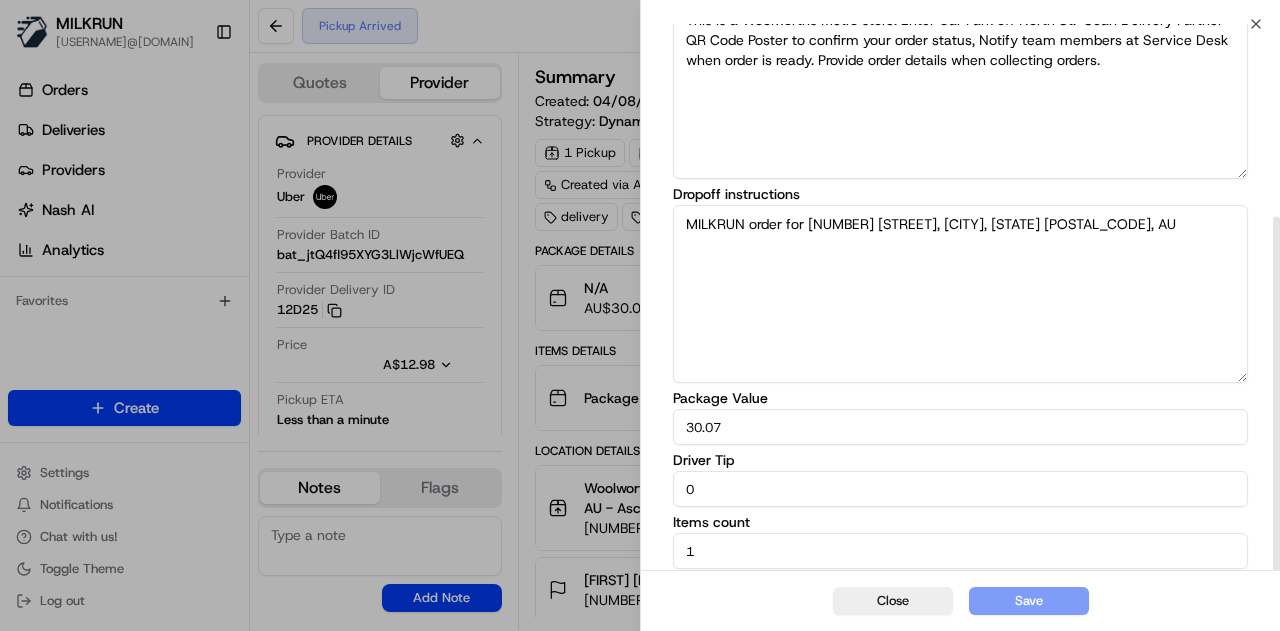 click on "MILKRUN order for [NUMBER] [STREET], [CITY], [STATE] [POSTAL_CODE], AU" at bounding box center [960, 294] 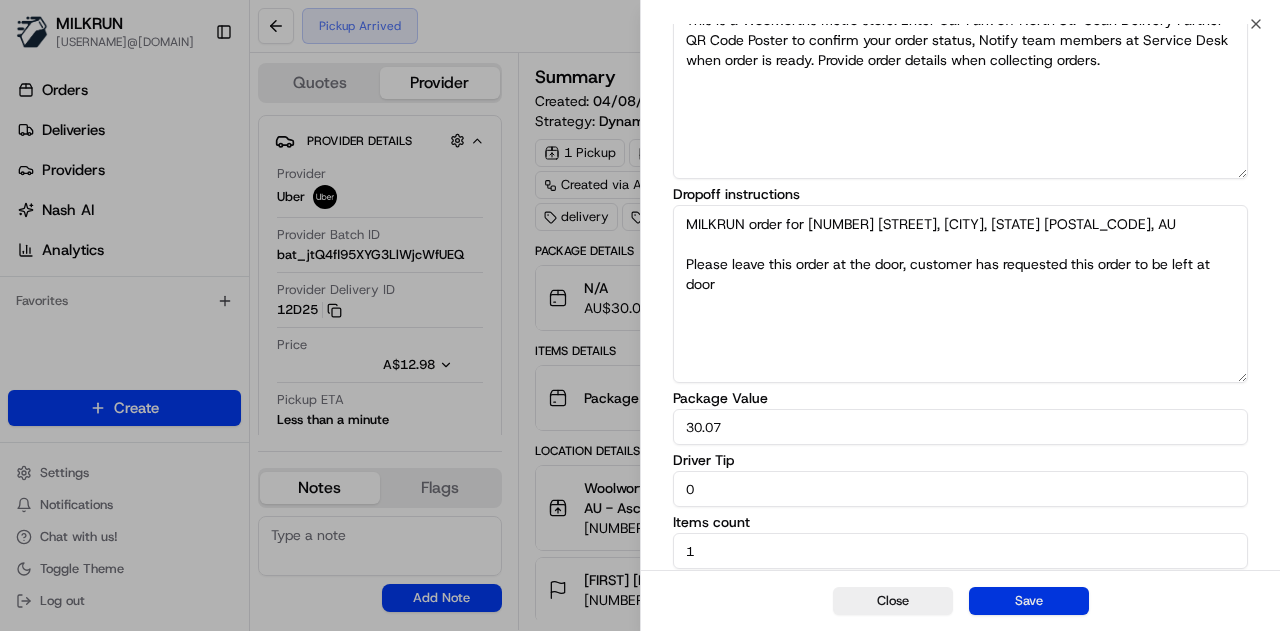 type on "MILKRUN order for [NUMBER] [STREET], [CITY], [STATE] [POSTAL_CODE], AU
Please leave this order at the door, customer has requested this order to be left at door" 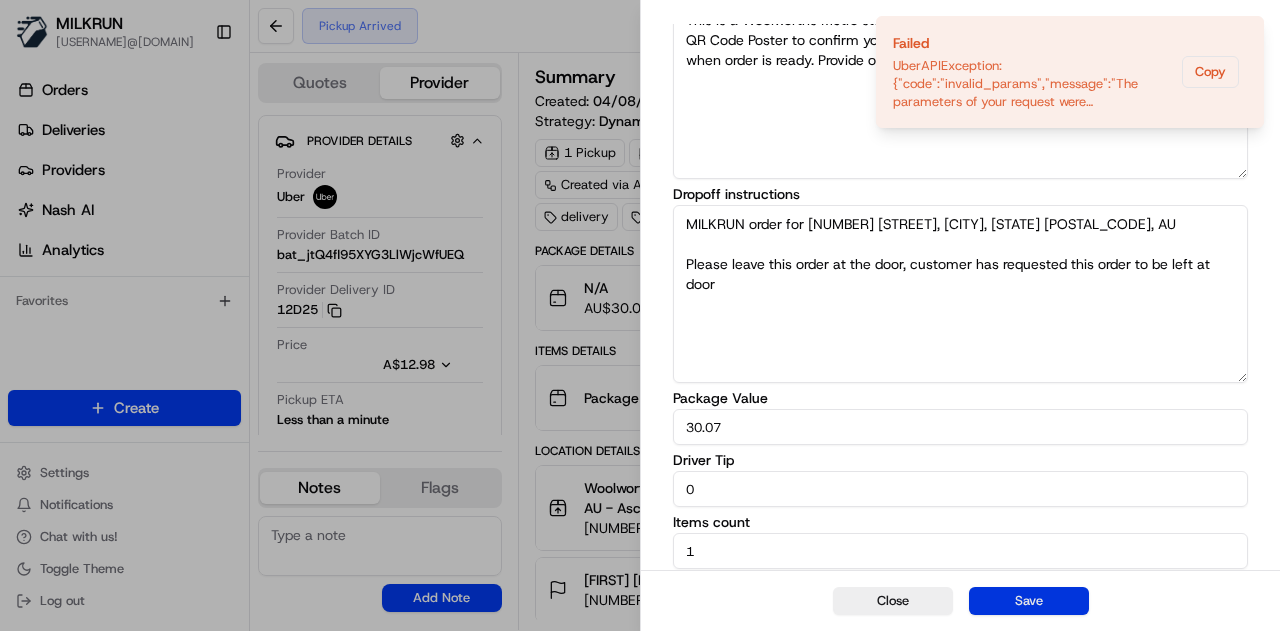 click on "Save" at bounding box center [1029, 601] 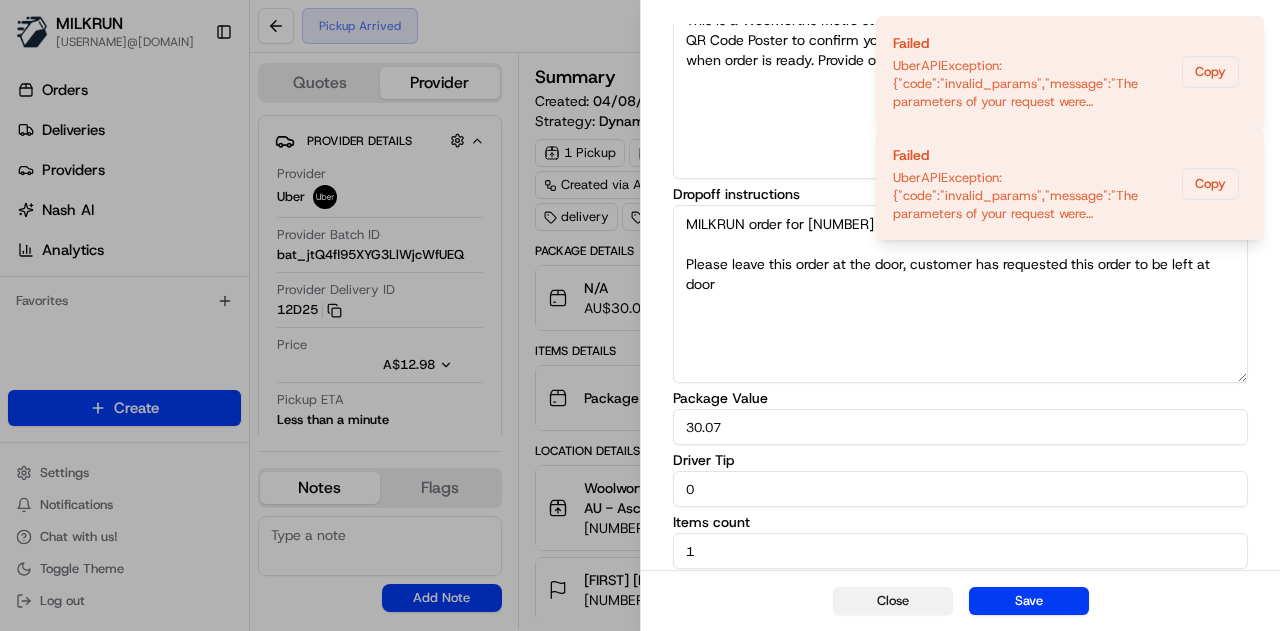 click on "Close" at bounding box center [893, 601] 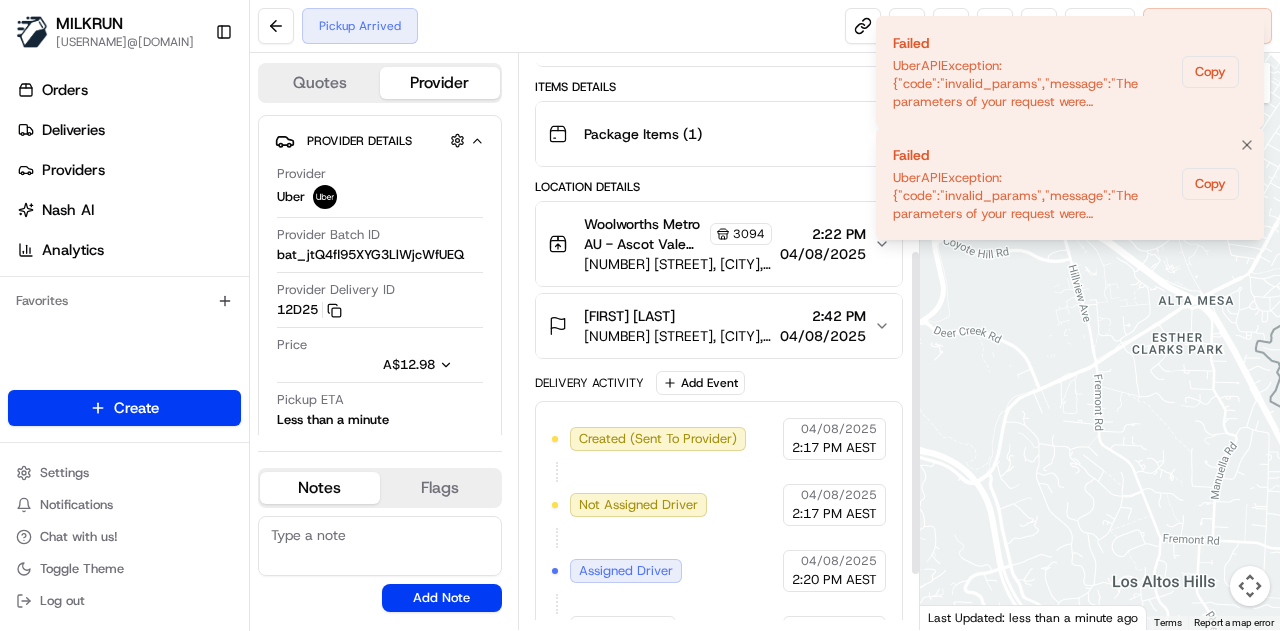 scroll, scrollTop: 400, scrollLeft: 0, axis: vertical 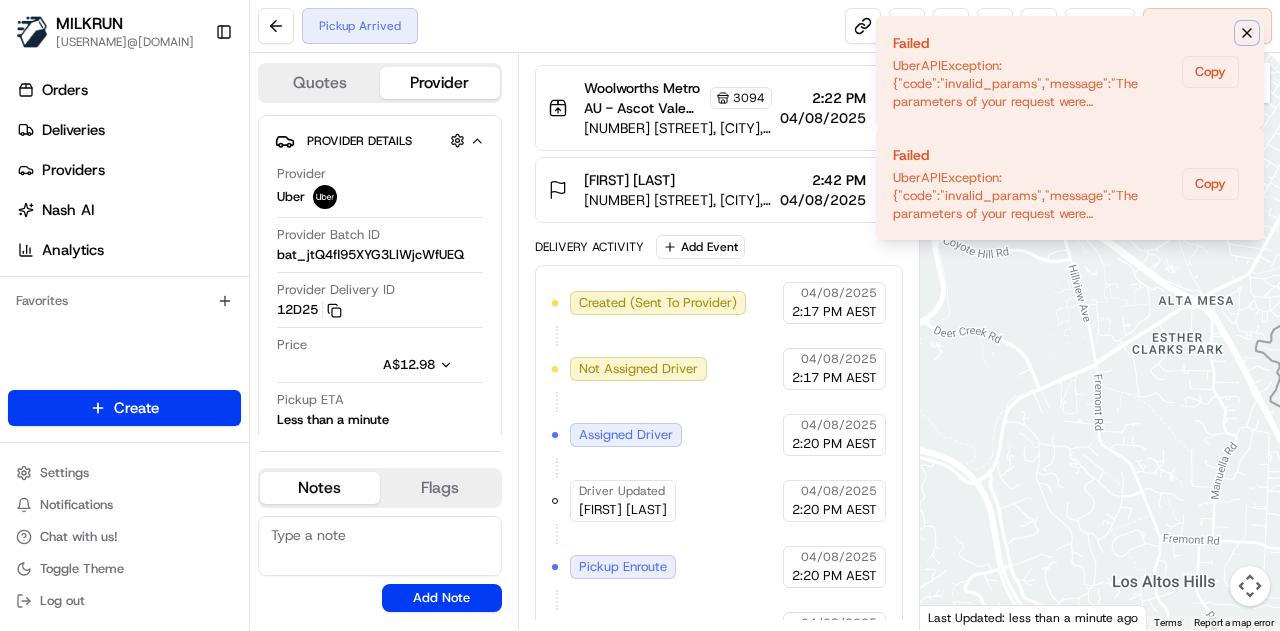 click 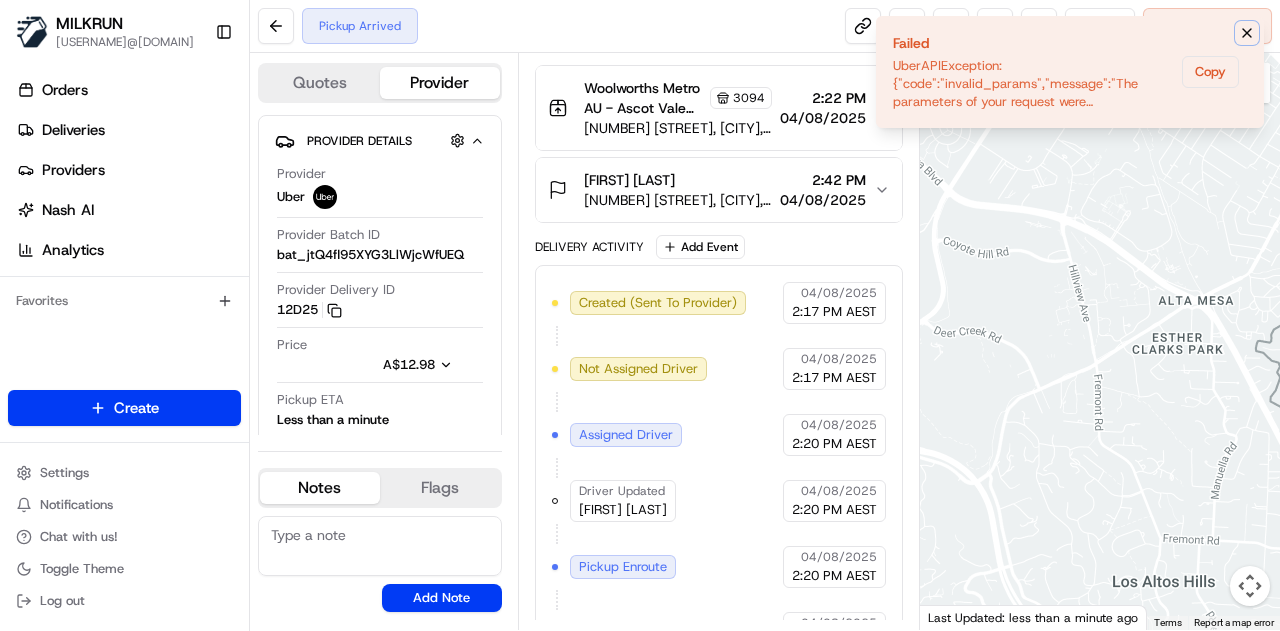 click 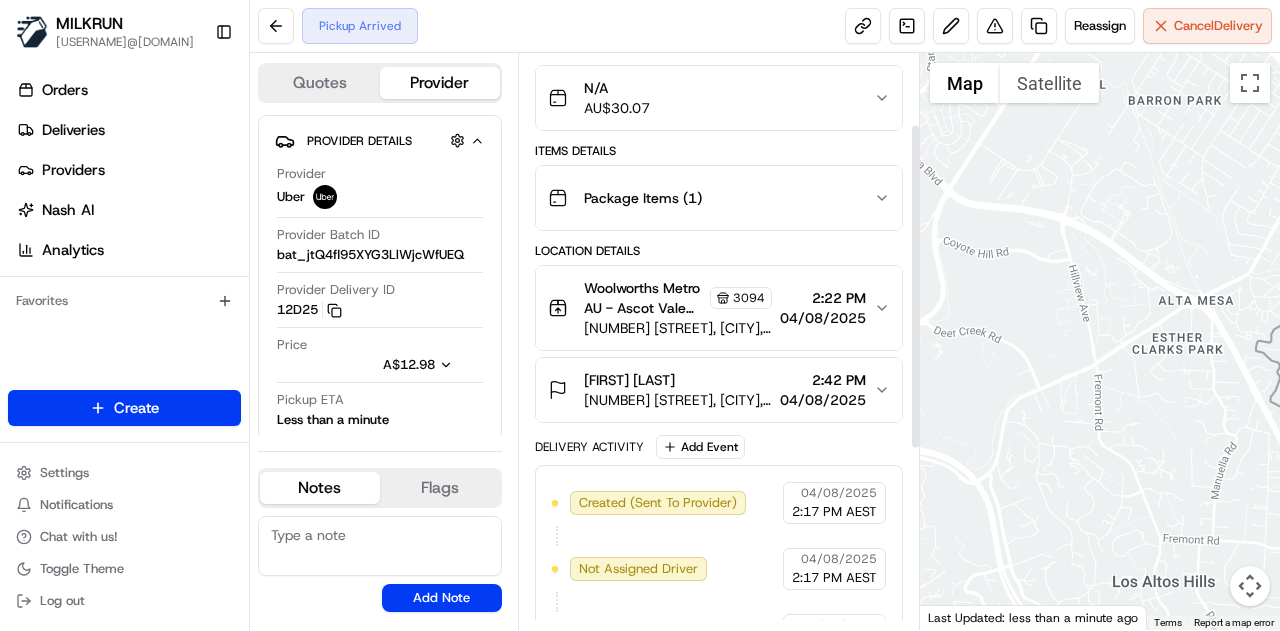 scroll, scrollTop: 0, scrollLeft: 0, axis: both 